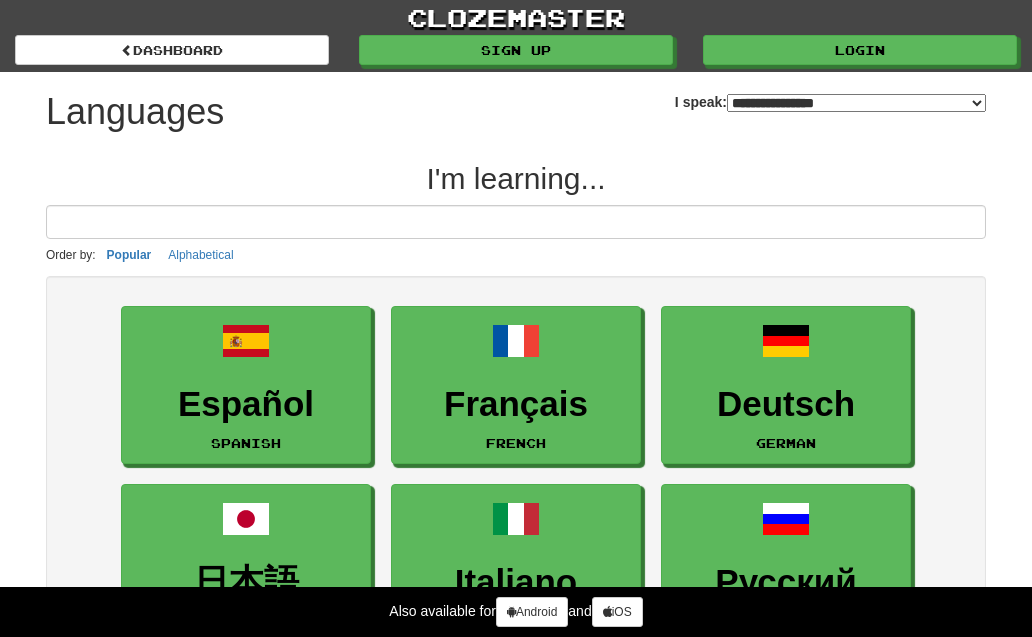 select on "*******" 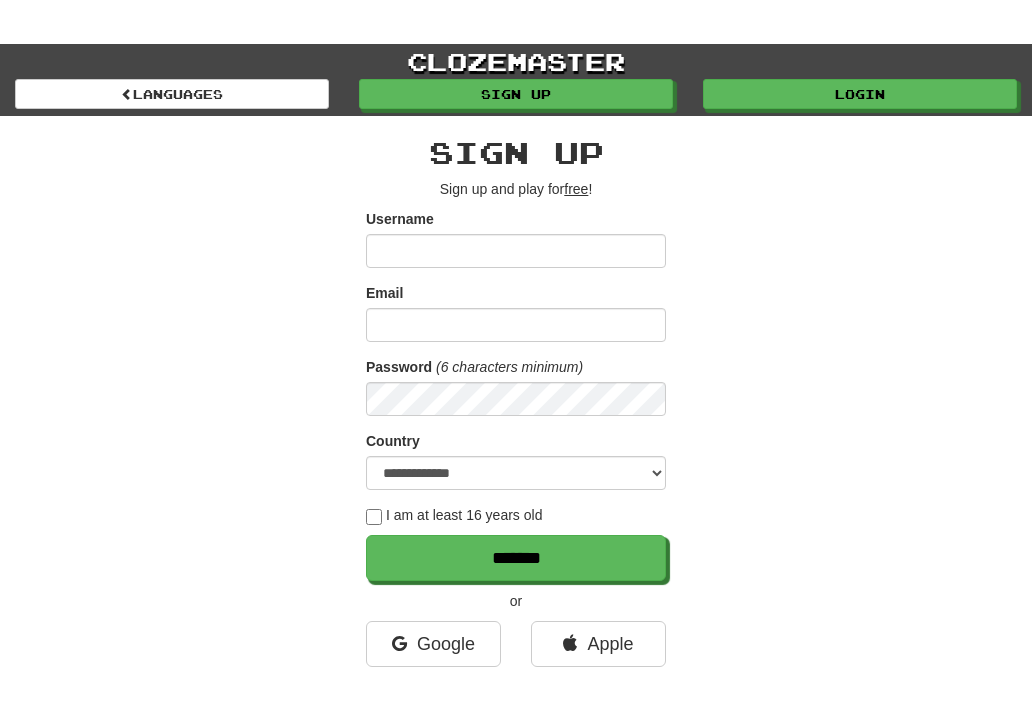 scroll, scrollTop: 0, scrollLeft: 0, axis: both 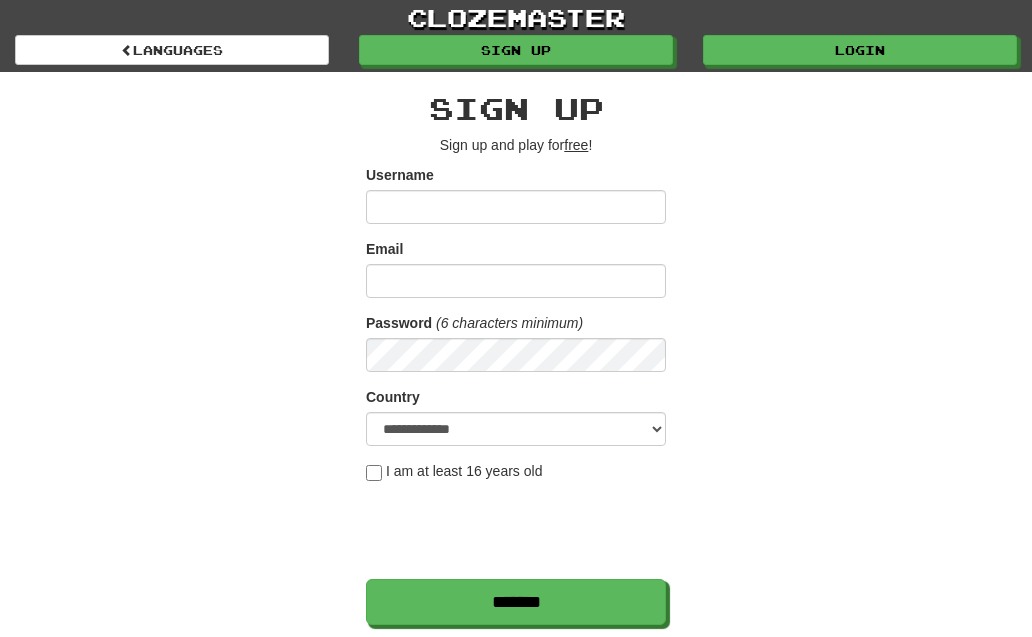 click on "Username" at bounding box center (516, 207) 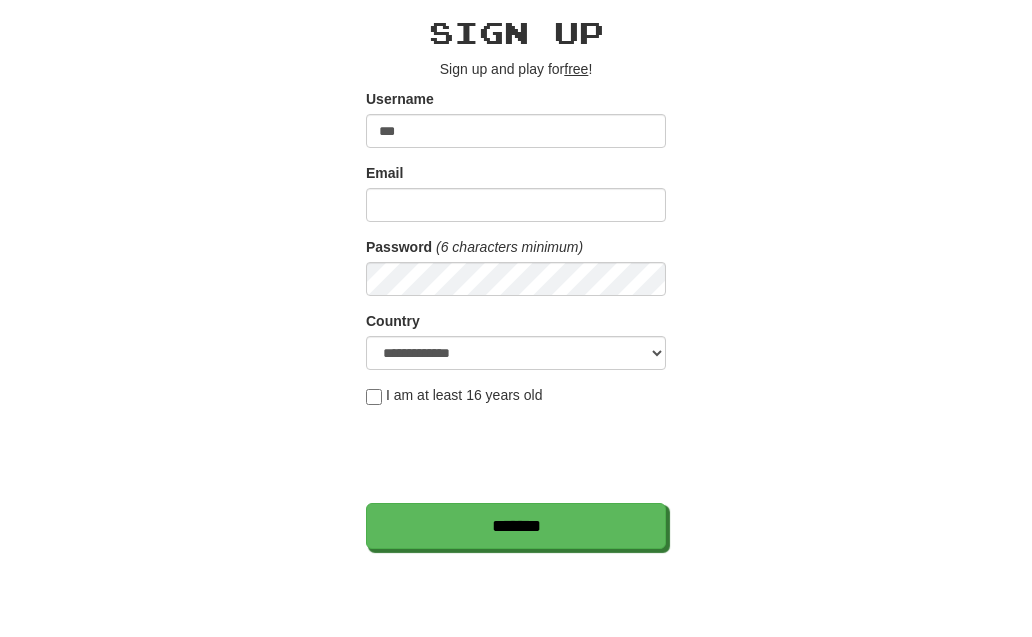 type on "****" 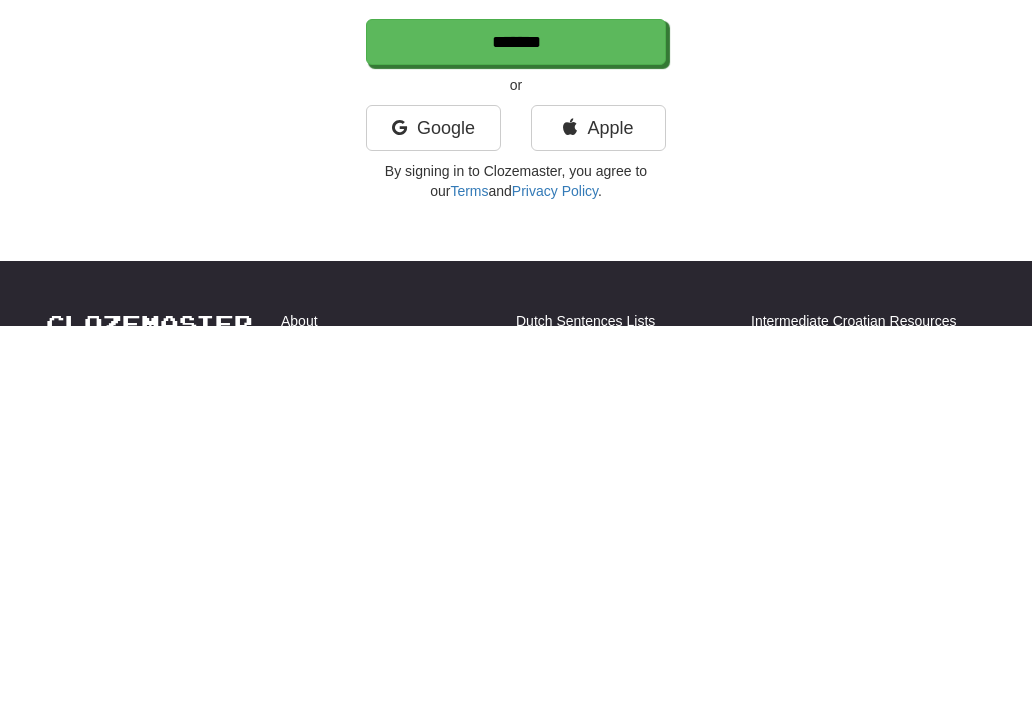 scroll, scrollTop: 161, scrollLeft: 0, axis: vertical 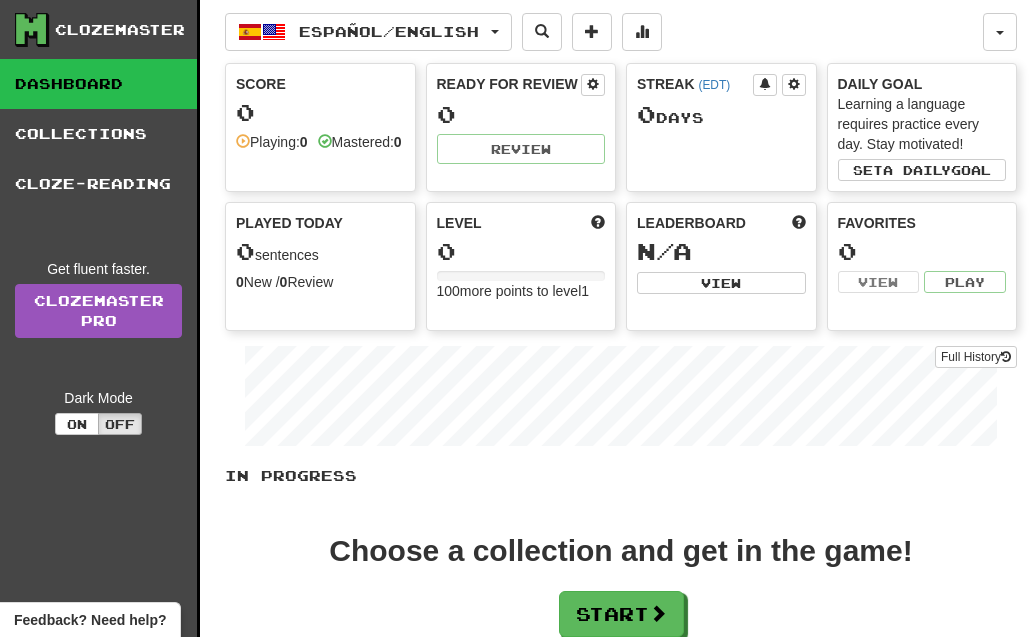click on "Collections" at bounding box center (98, 134) 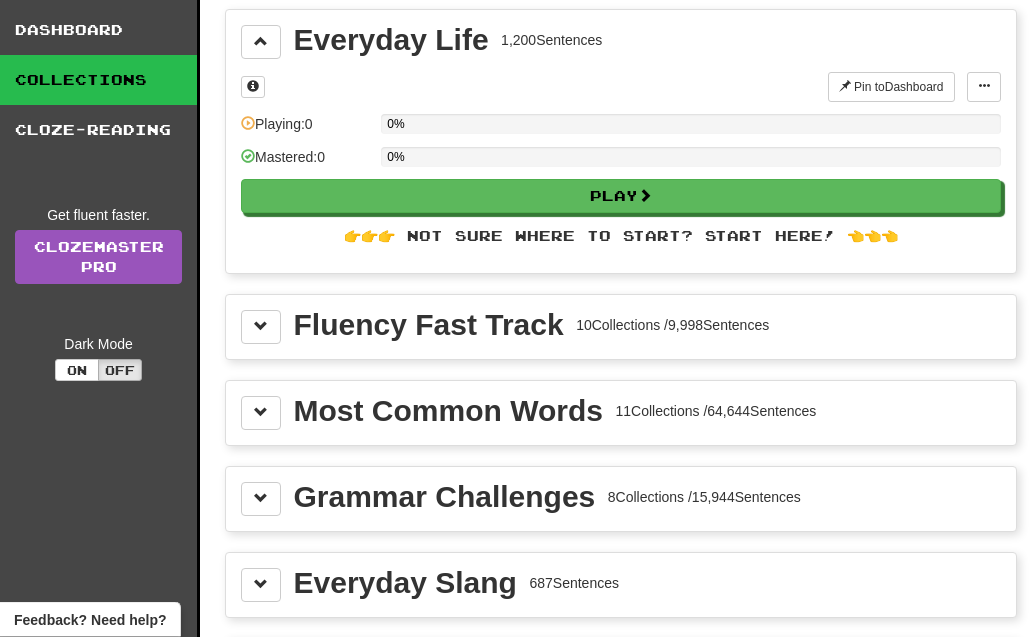 scroll, scrollTop: 0, scrollLeft: 0, axis: both 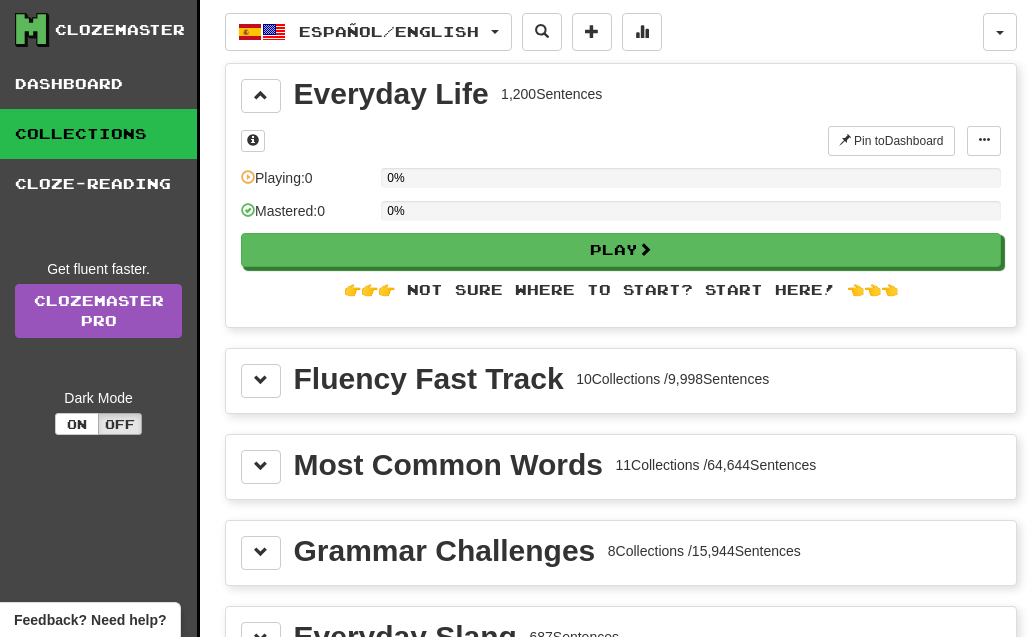click on "Fluency Fast Track" at bounding box center (429, 379) 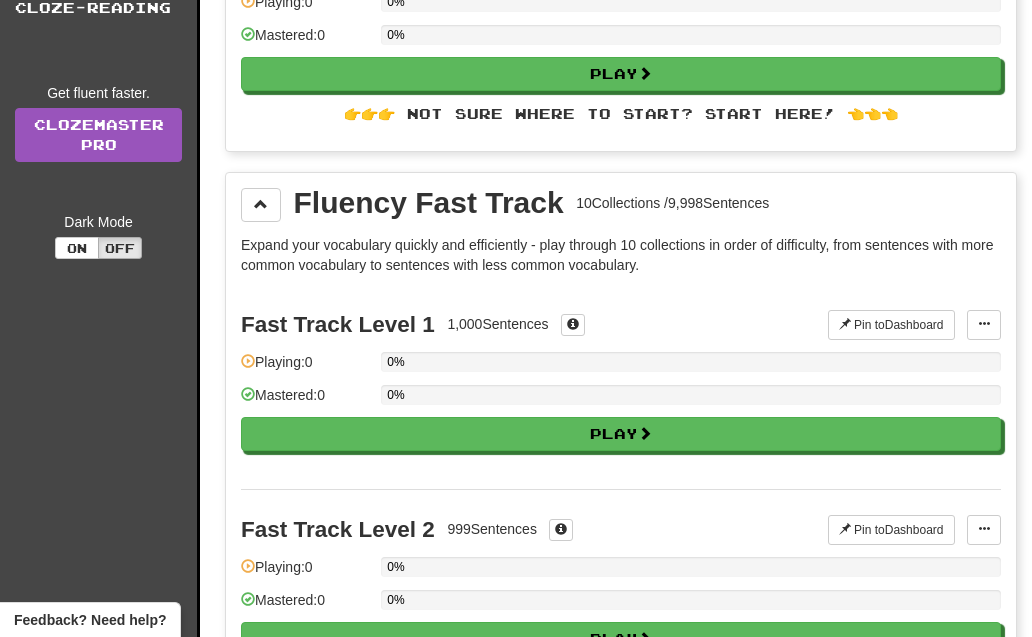 scroll, scrollTop: 0, scrollLeft: 0, axis: both 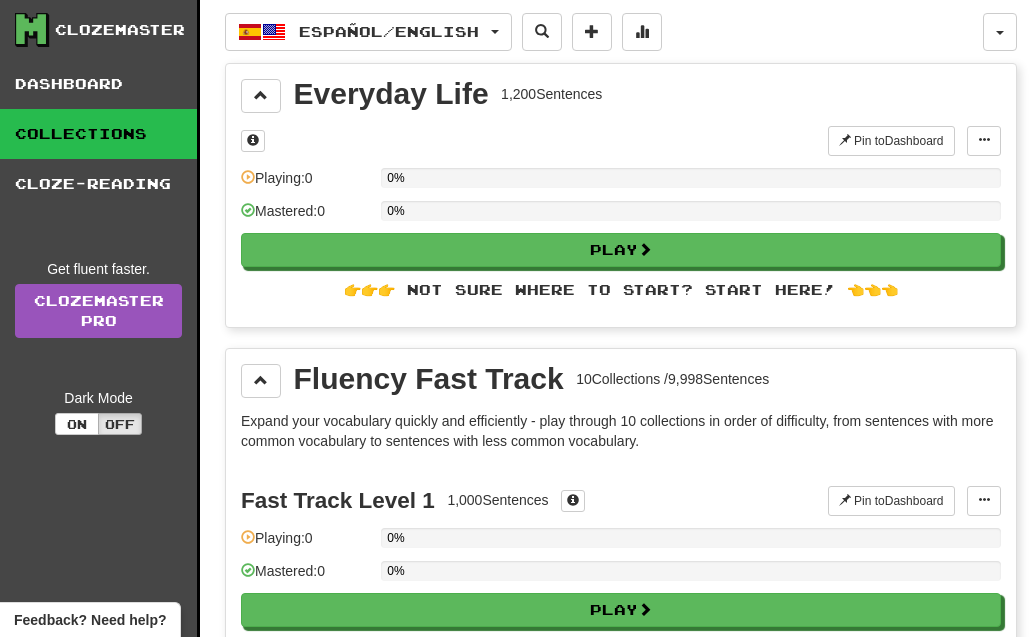 click at bounding box center (1000, 32) 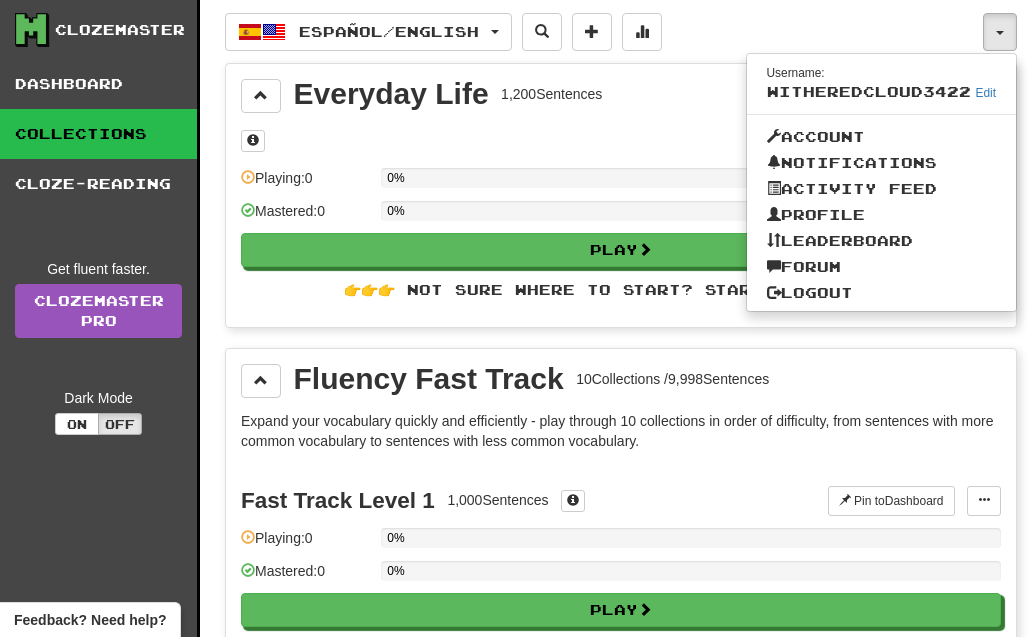 click on "Account" at bounding box center (882, 137) 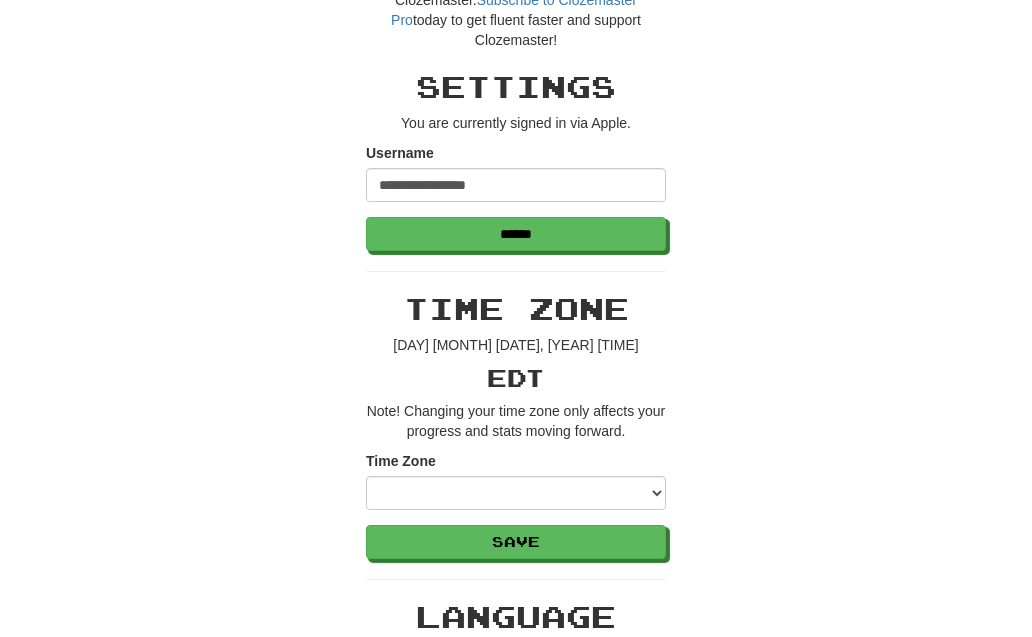 scroll, scrollTop: 0, scrollLeft: 0, axis: both 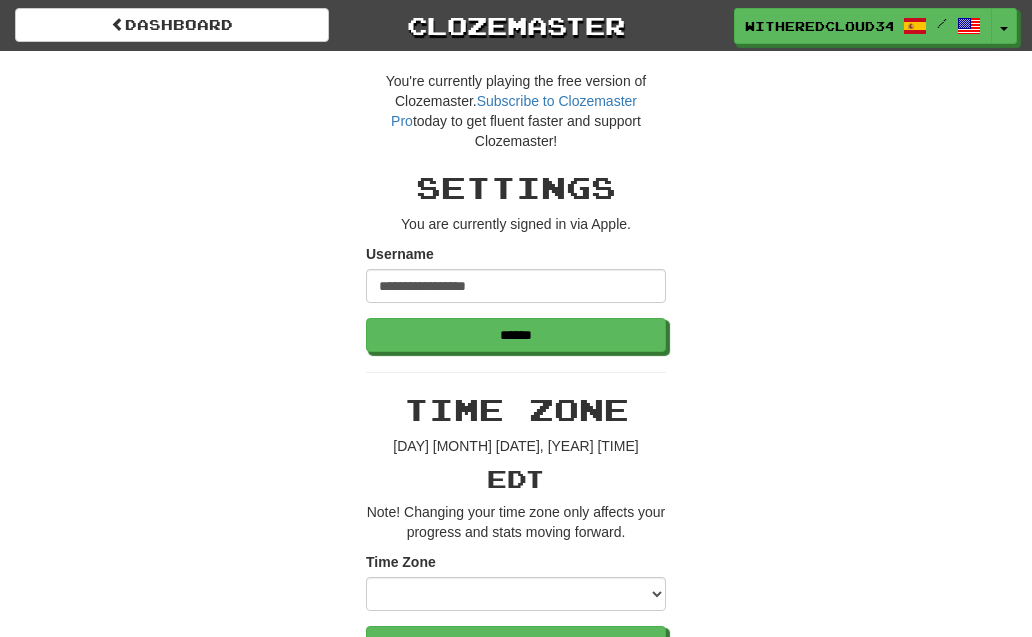 click on "Dashboard" at bounding box center [172, 25] 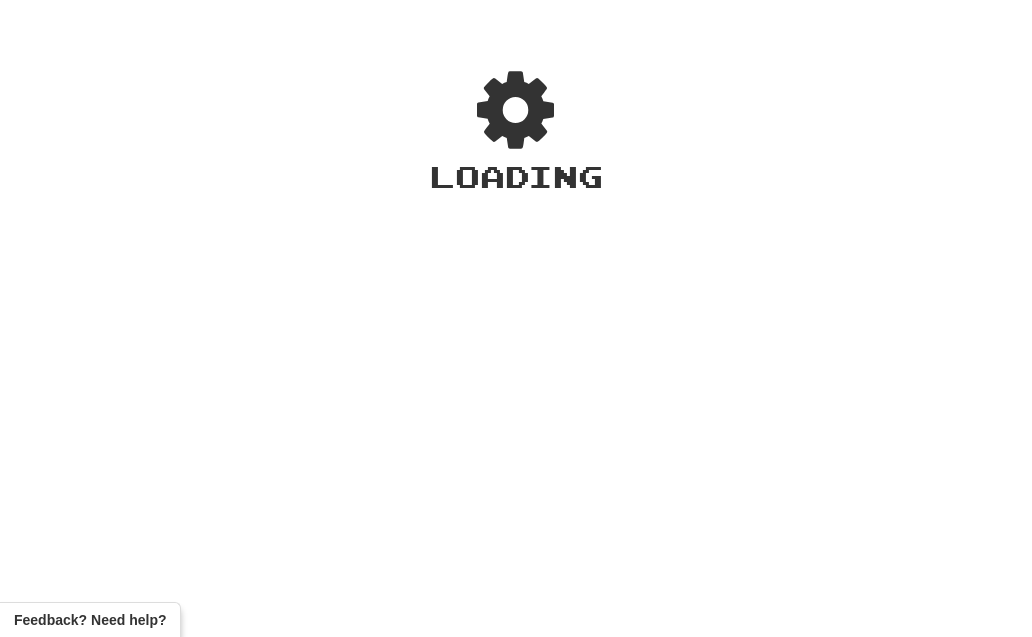 scroll, scrollTop: 0, scrollLeft: 0, axis: both 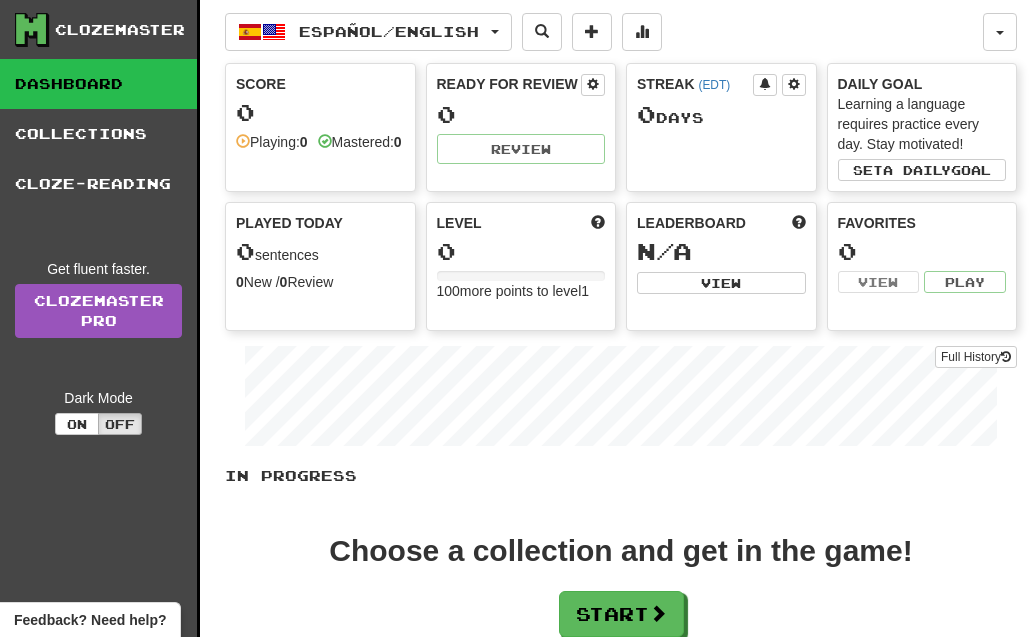 click at bounding box center (1000, 32) 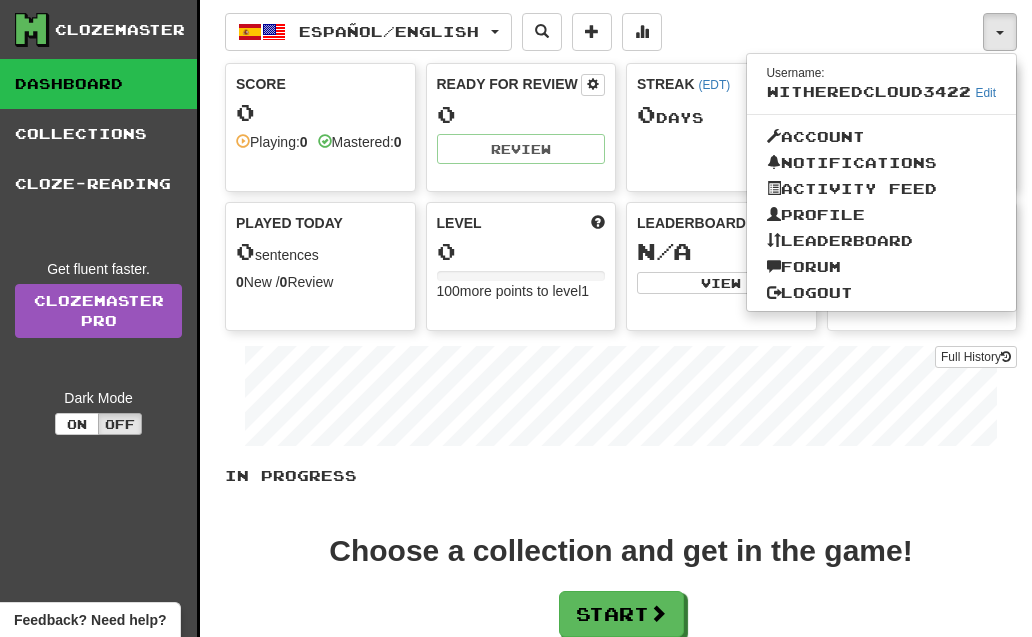 click on "Logout" at bounding box center [882, 293] 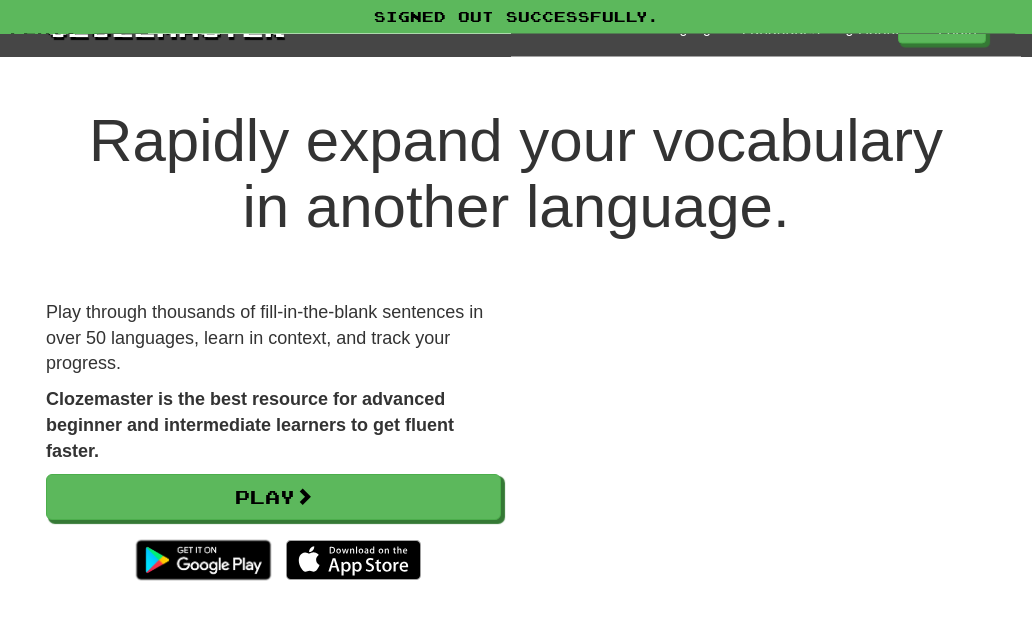 scroll, scrollTop: 0, scrollLeft: 0, axis: both 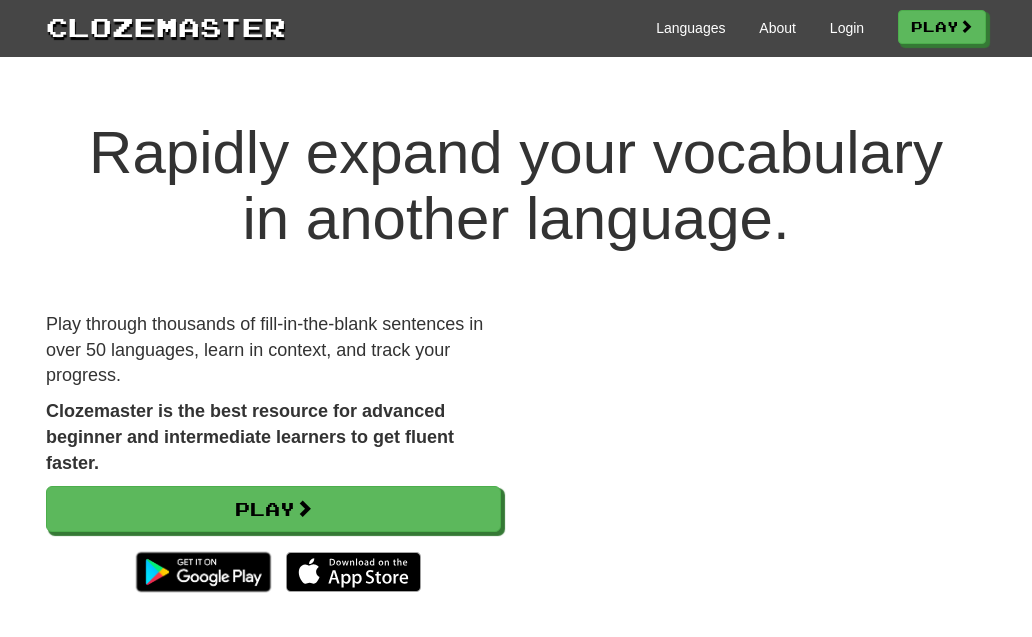 click on "Login" at bounding box center [847, 28] 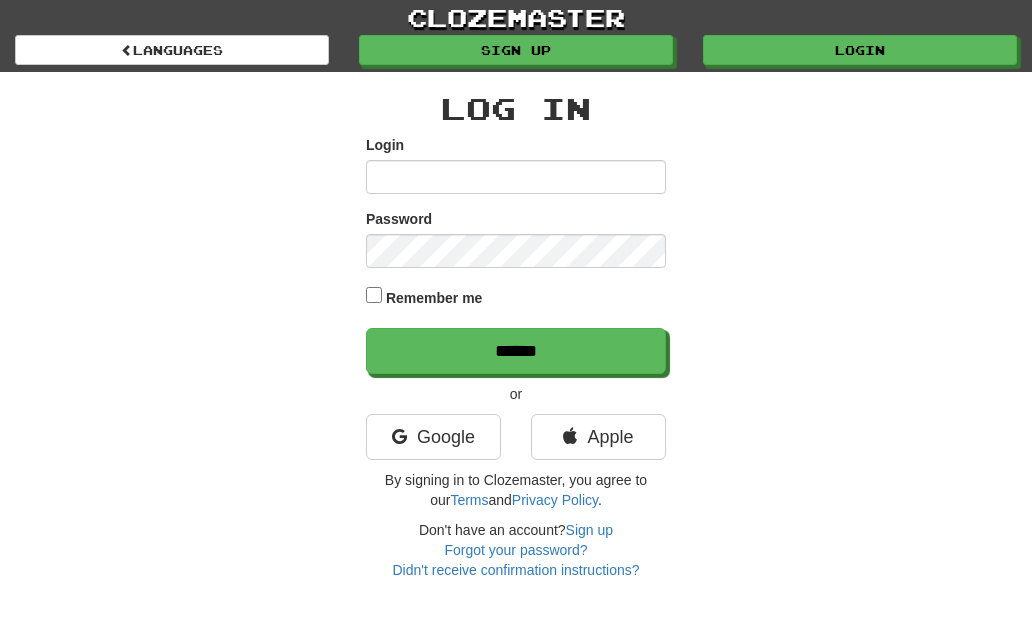 scroll, scrollTop: 0, scrollLeft: 0, axis: both 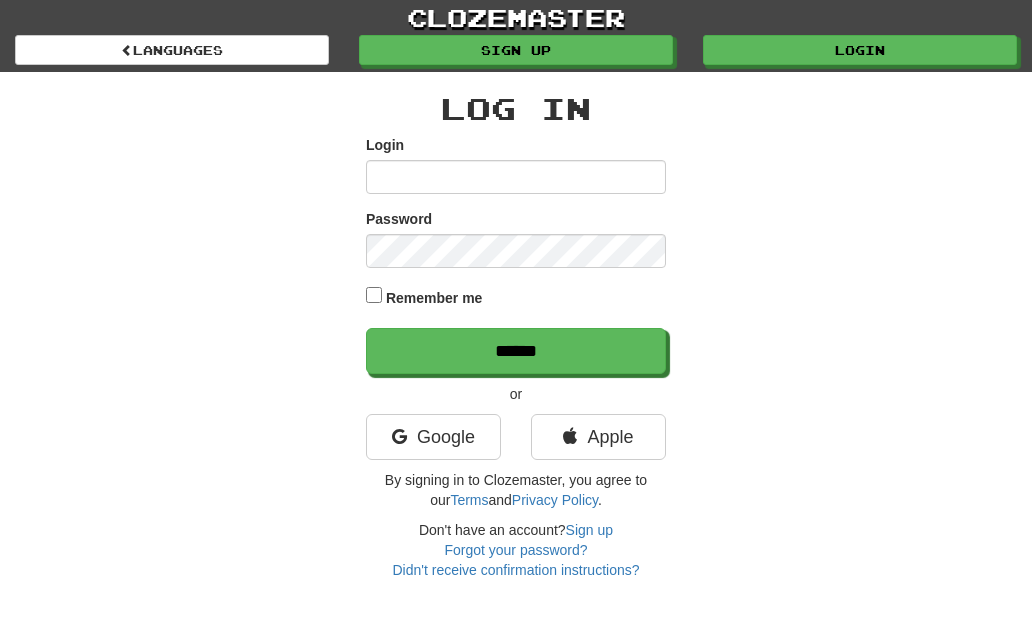 click on "Login" at bounding box center (516, 177) 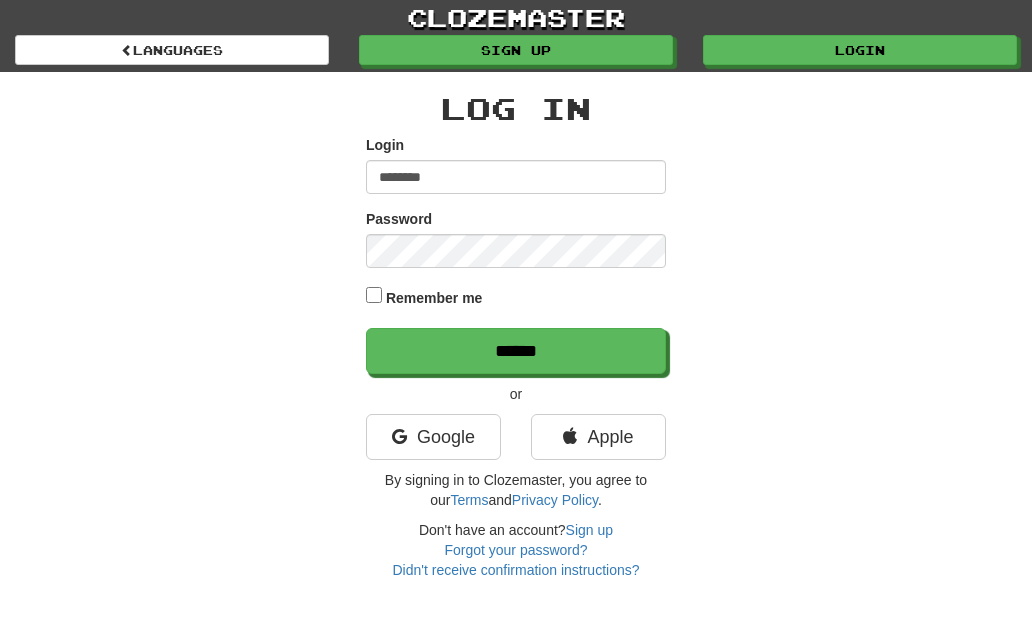 click on "******" at bounding box center [516, 351] 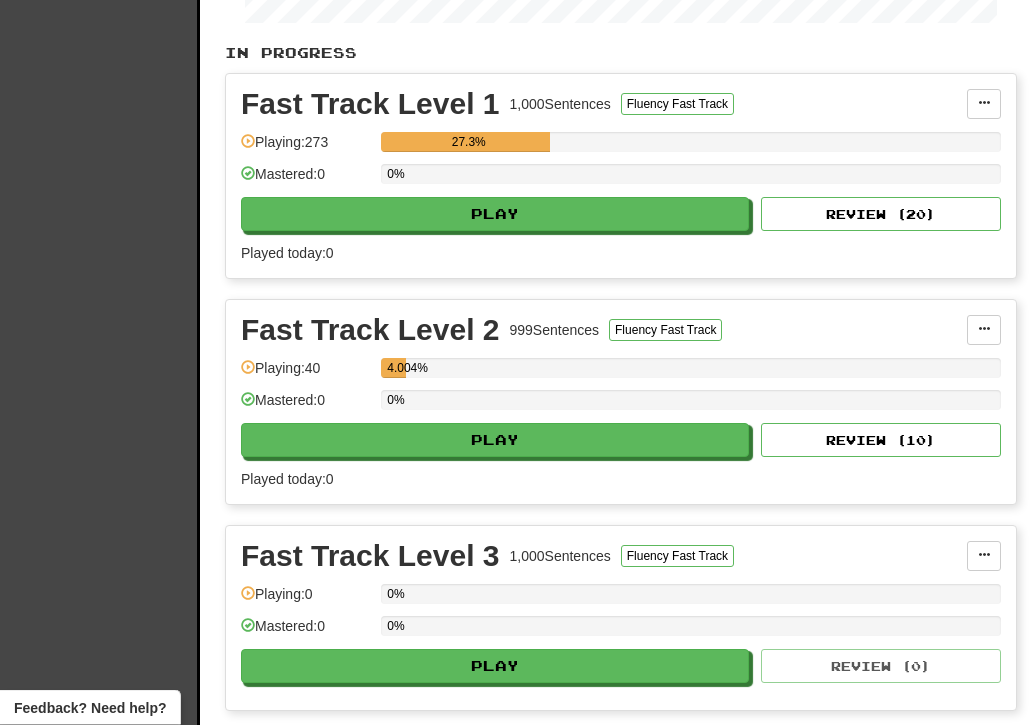 scroll, scrollTop: 423, scrollLeft: 0, axis: vertical 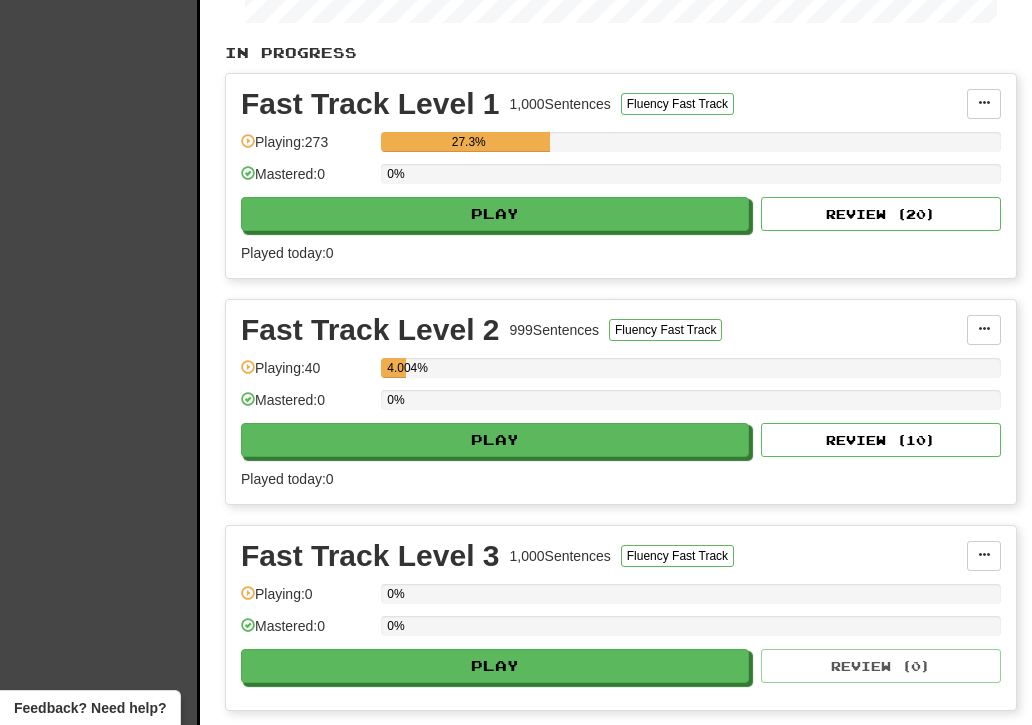 click on "Play" at bounding box center (495, 440) 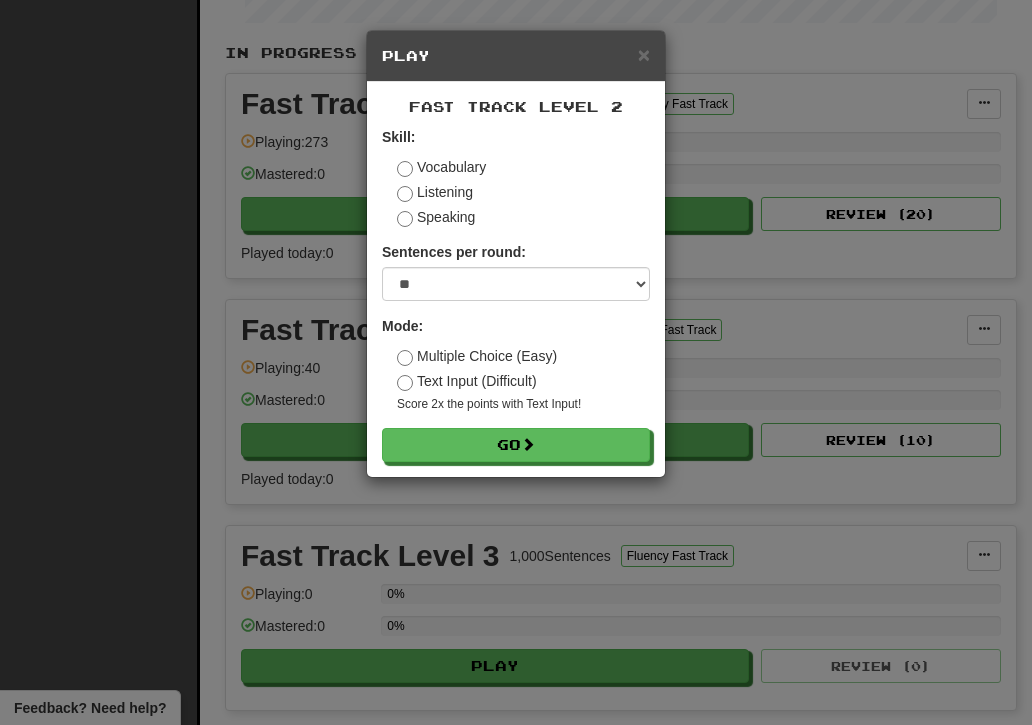 click on "Go" at bounding box center [516, 445] 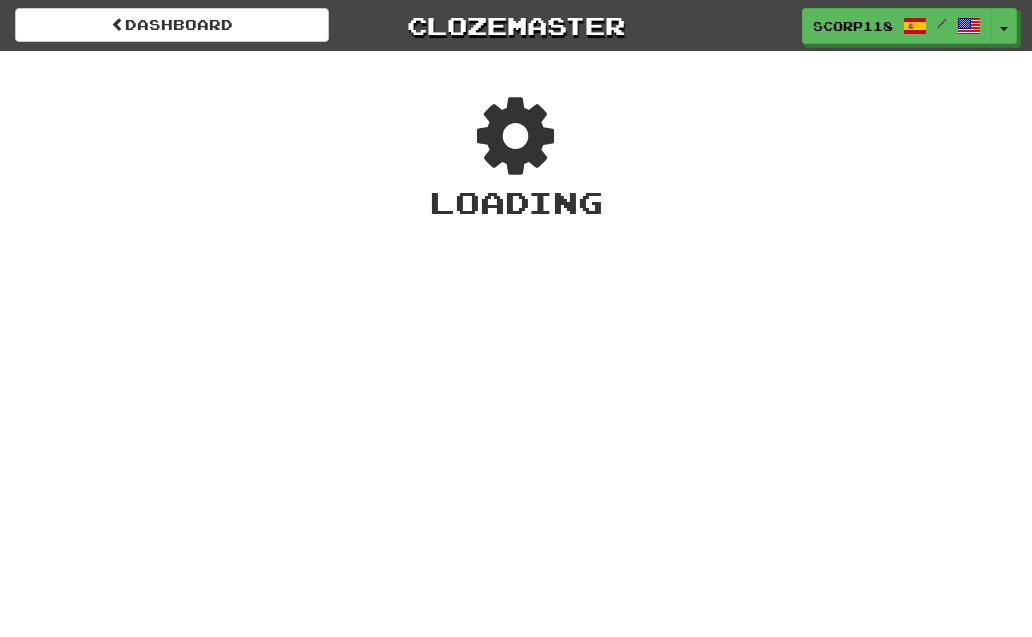 scroll, scrollTop: 0, scrollLeft: 0, axis: both 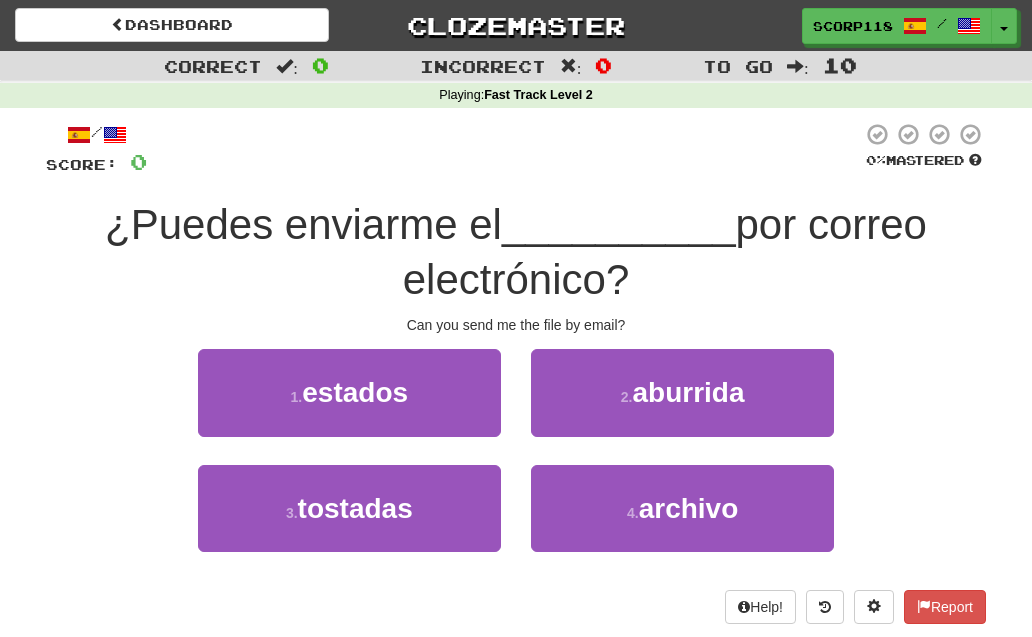 click on "archivo" at bounding box center [689, 508] 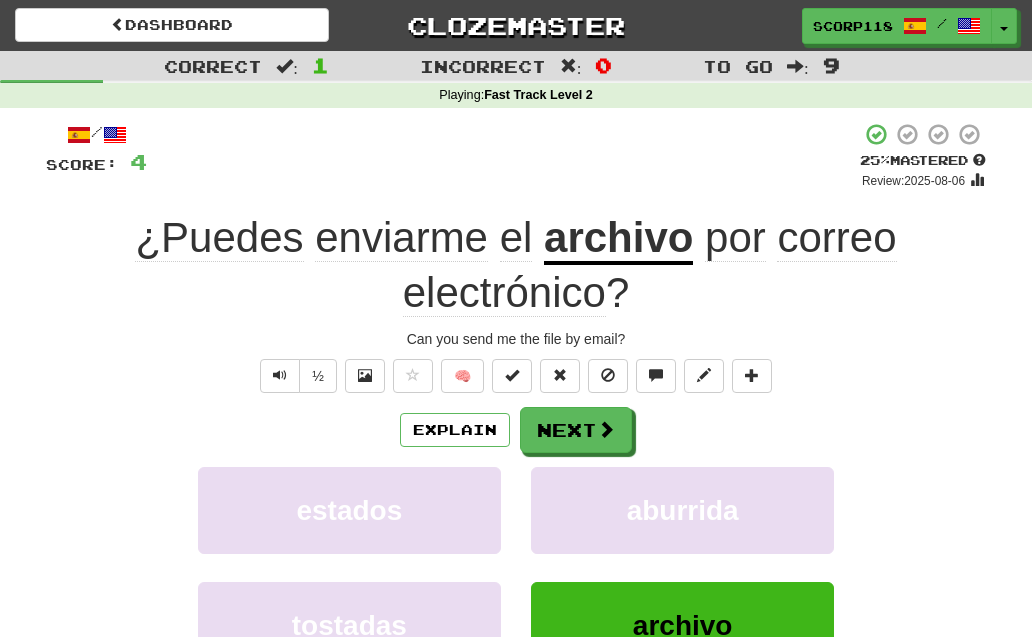 click at bounding box center [606, 429] 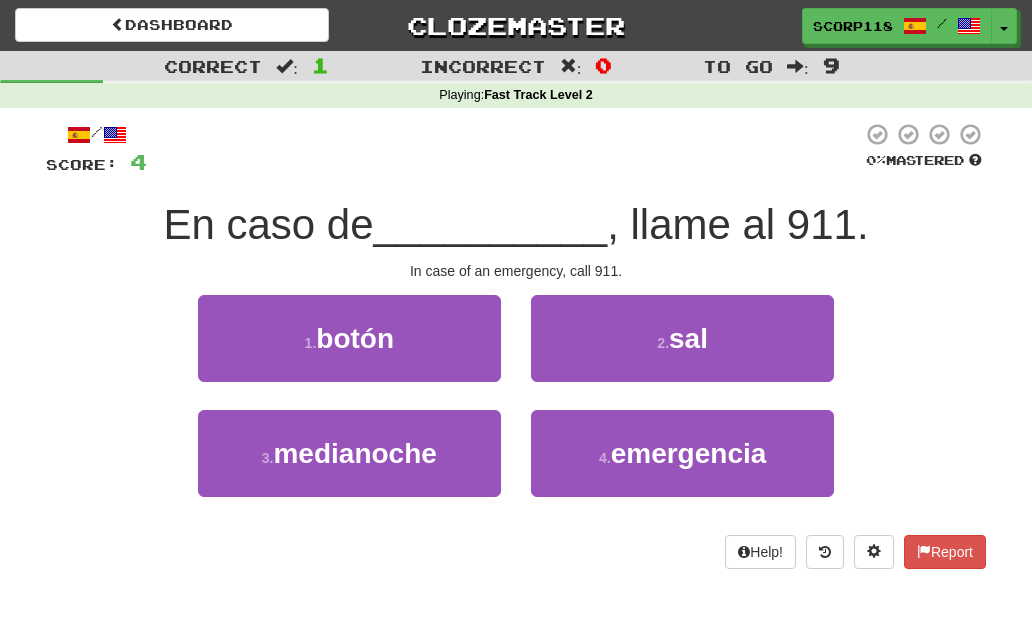 click on "emergencia" at bounding box center [689, 453] 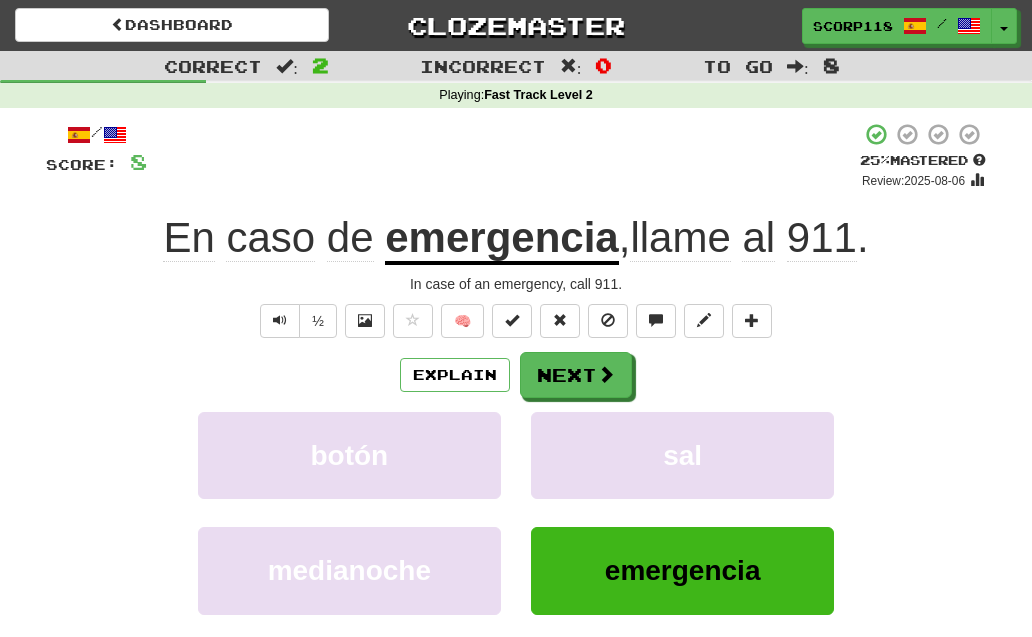 click on "Next" at bounding box center (576, 375) 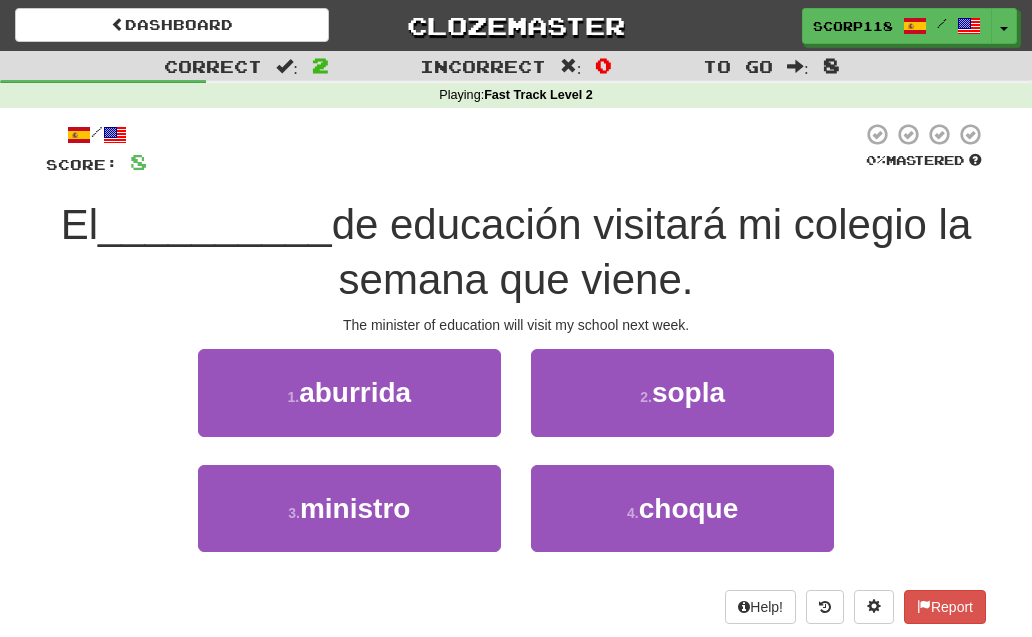 click on "3 .  ministro" at bounding box center [349, 508] 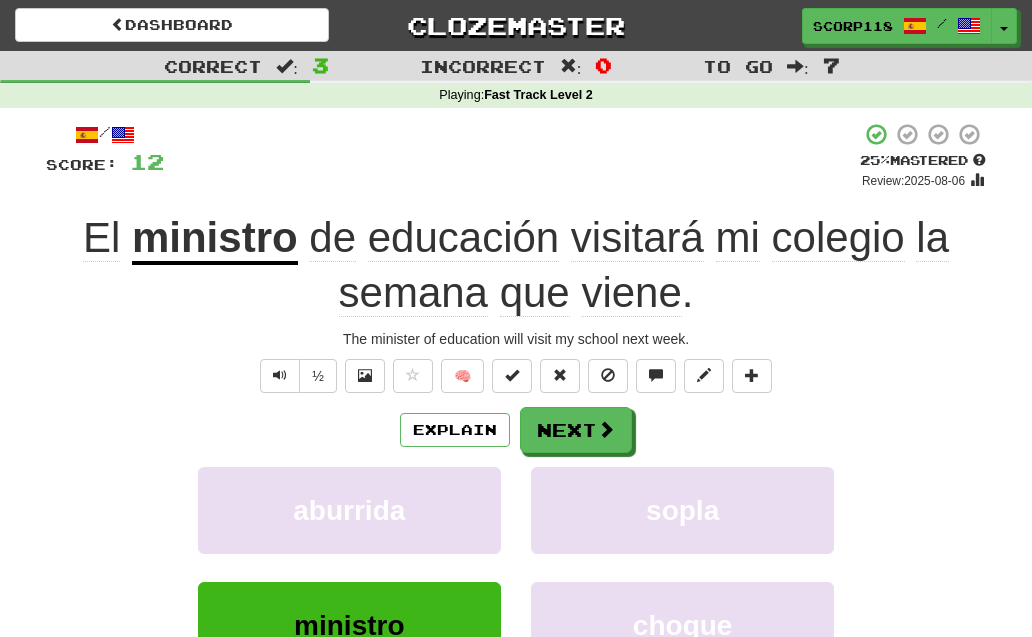 click on "½" at bounding box center [318, 376] 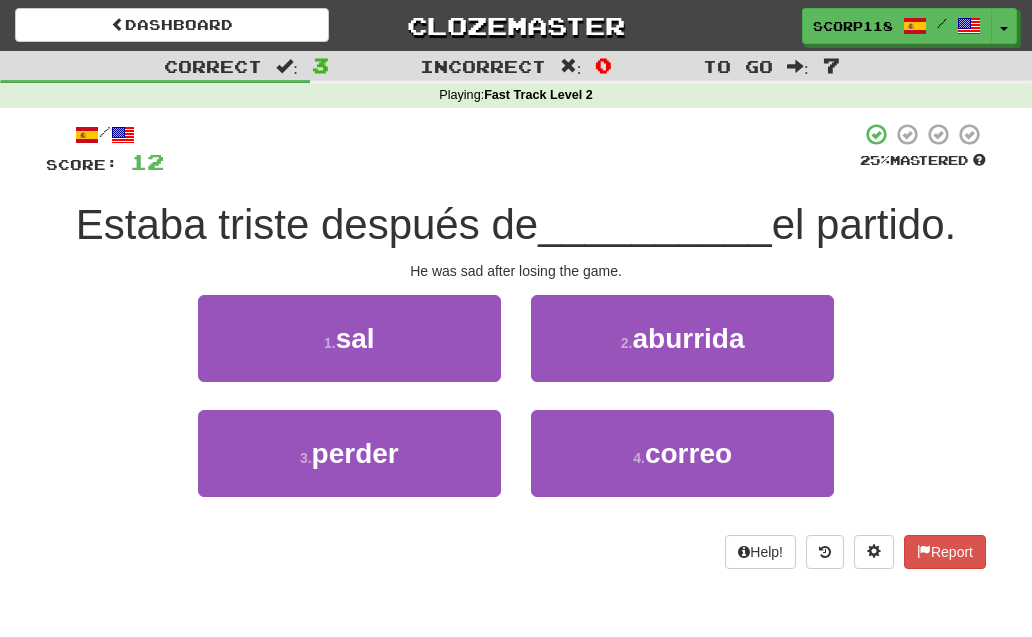 click on "3 .  perder" at bounding box center [349, 453] 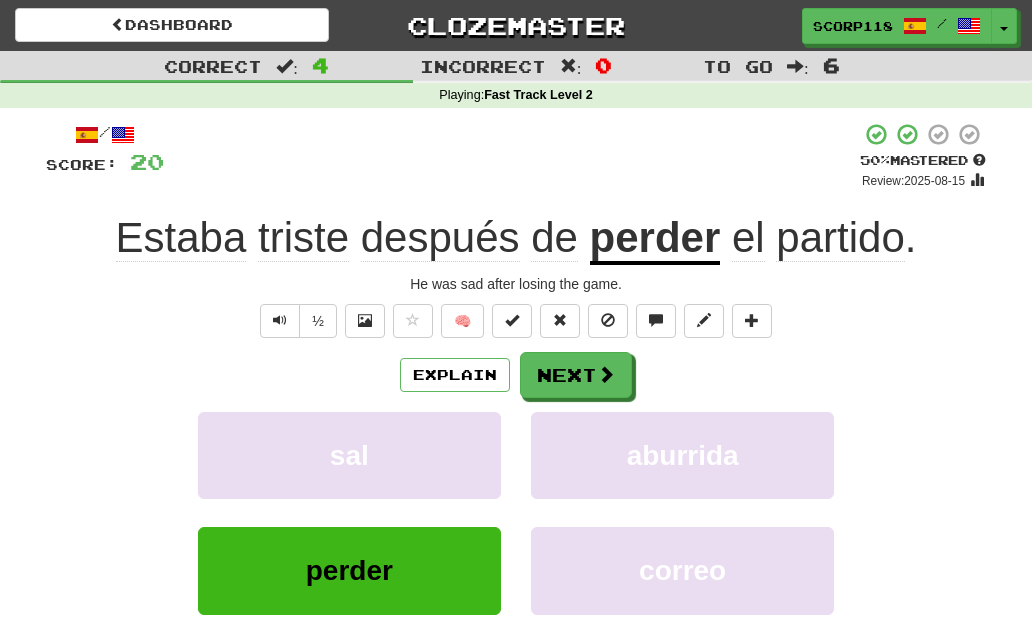 click at bounding box center [606, 374] 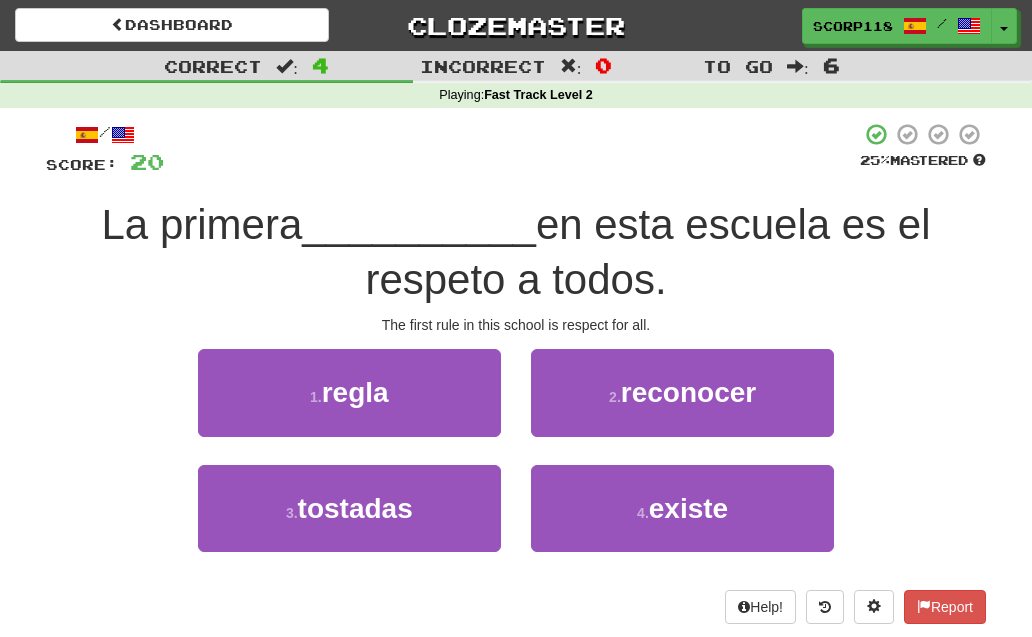 click on "1 .  regla" at bounding box center (349, 392) 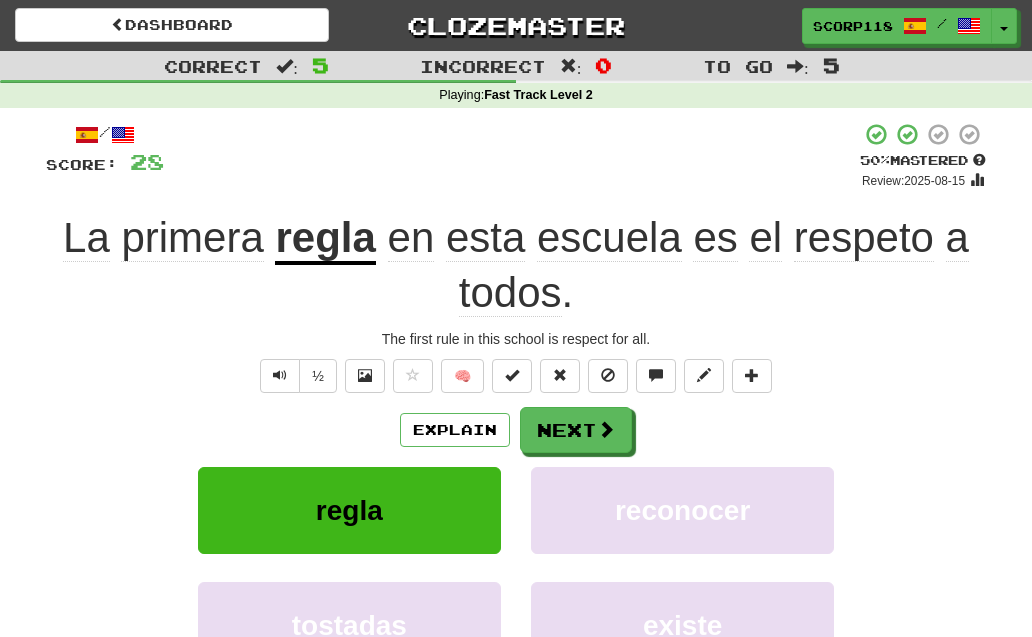 click at bounding box center (606, 429) 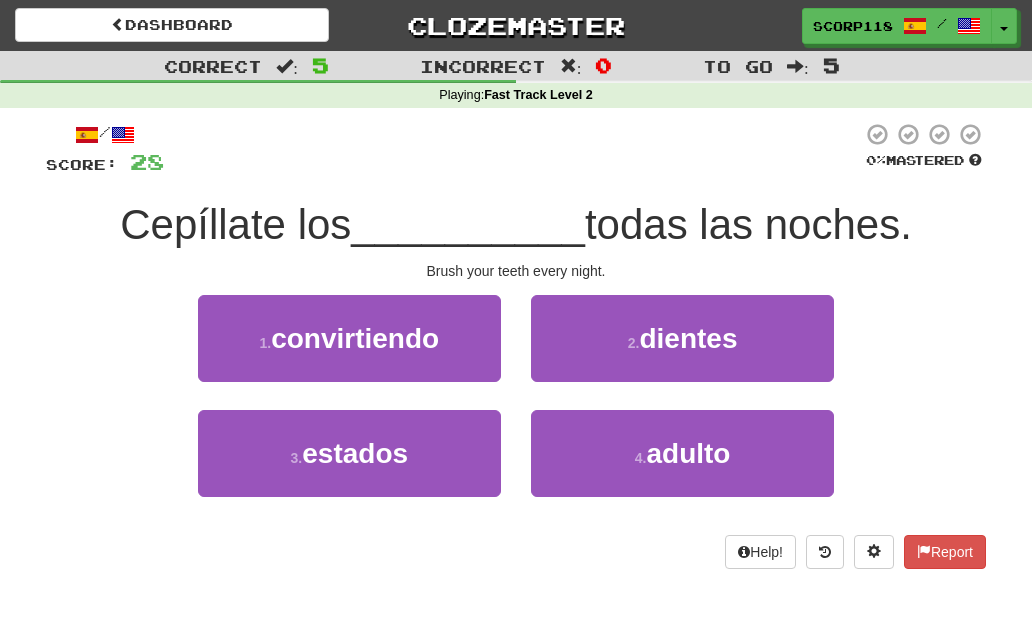 click on "2 .  dientes" at bounding box center (682, 338) 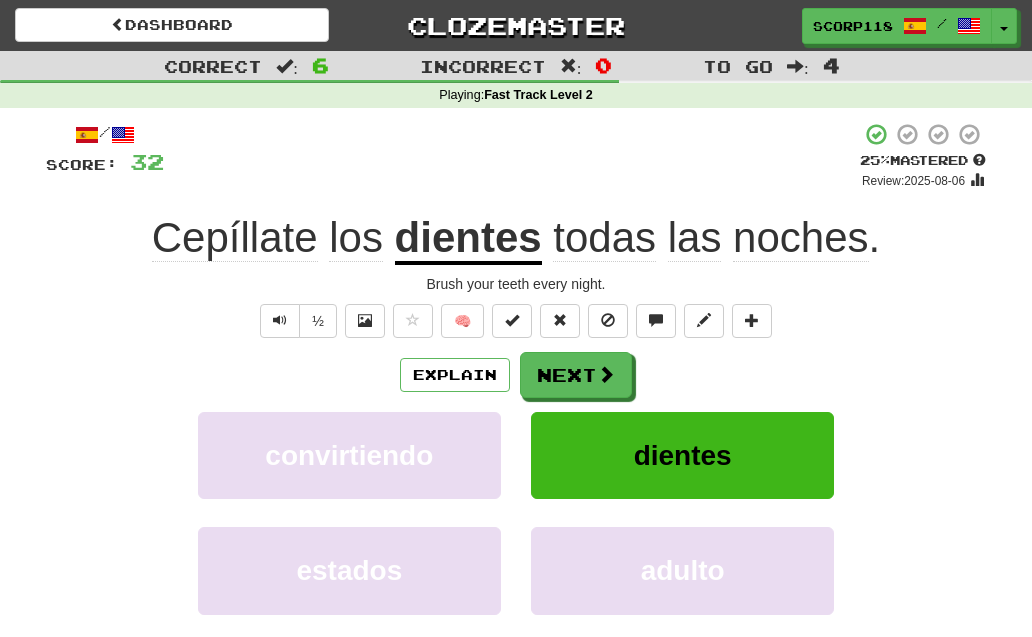 click on "½" at bounding box center (318, 321) 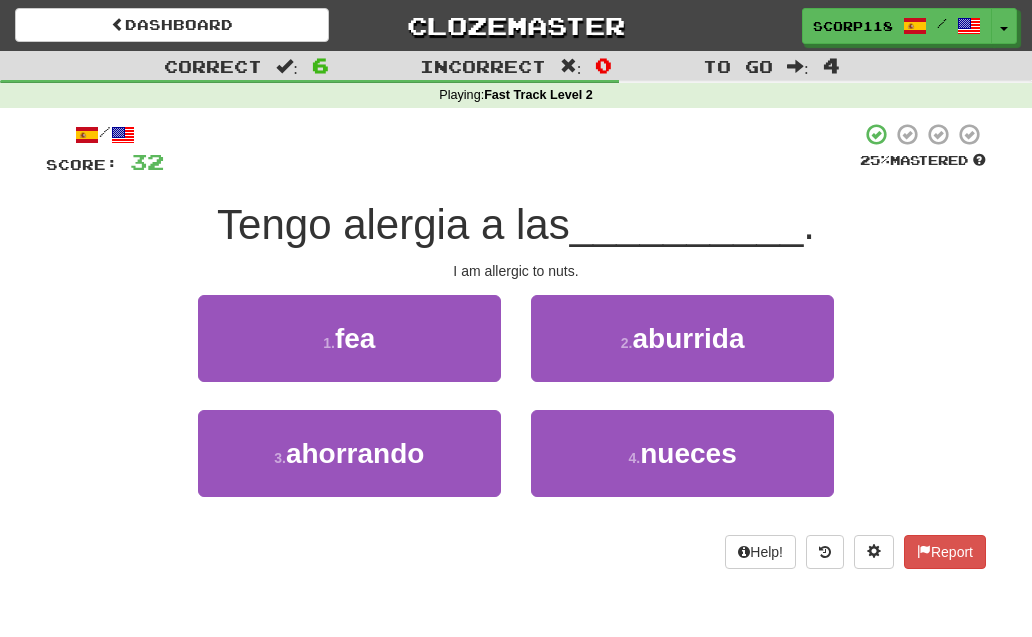 click on "nueces" at bounding box center (688, 453) 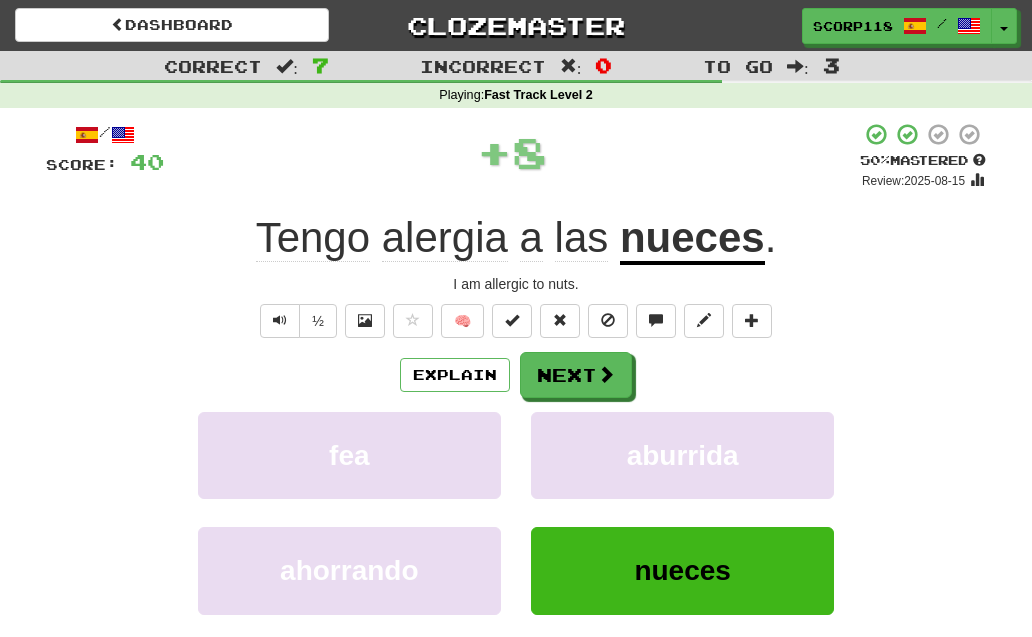 click at bounding box center (606, 374) 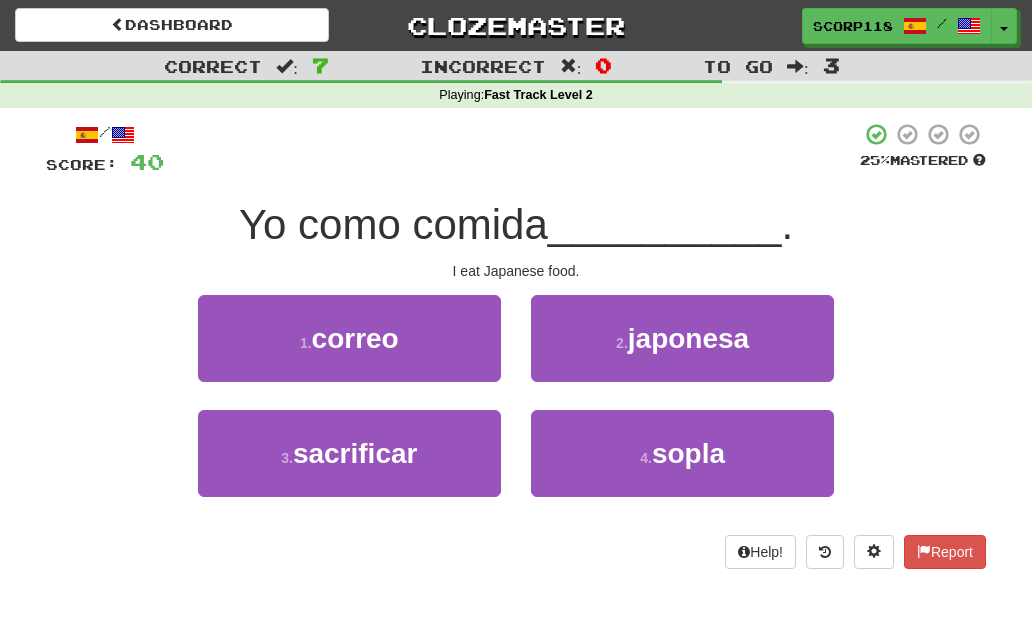 click on "japonesa" at bounding box center [688, 338] 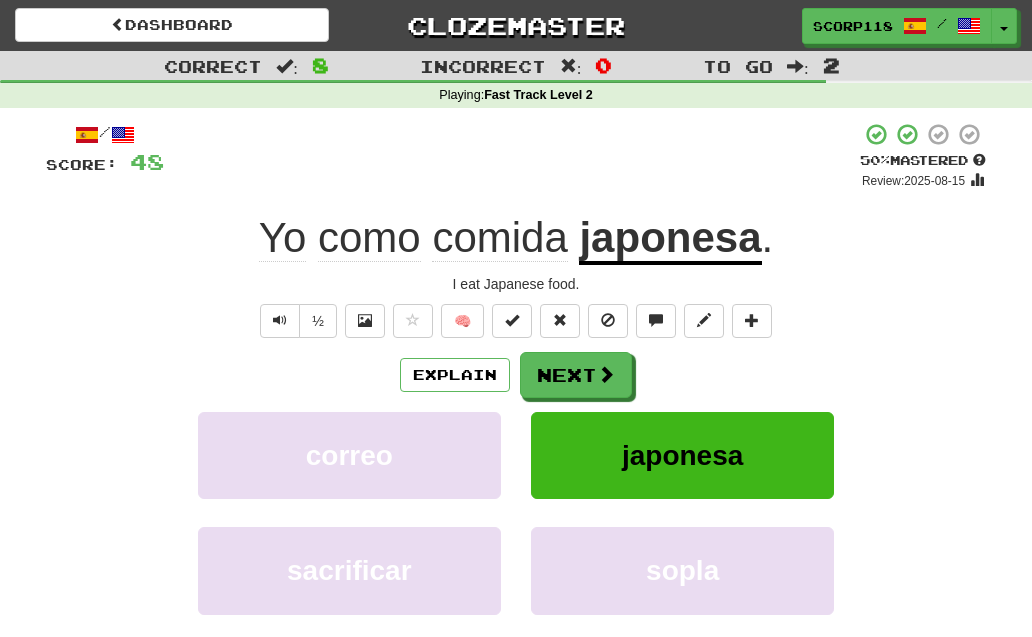 click at bounding box center (606, 374) 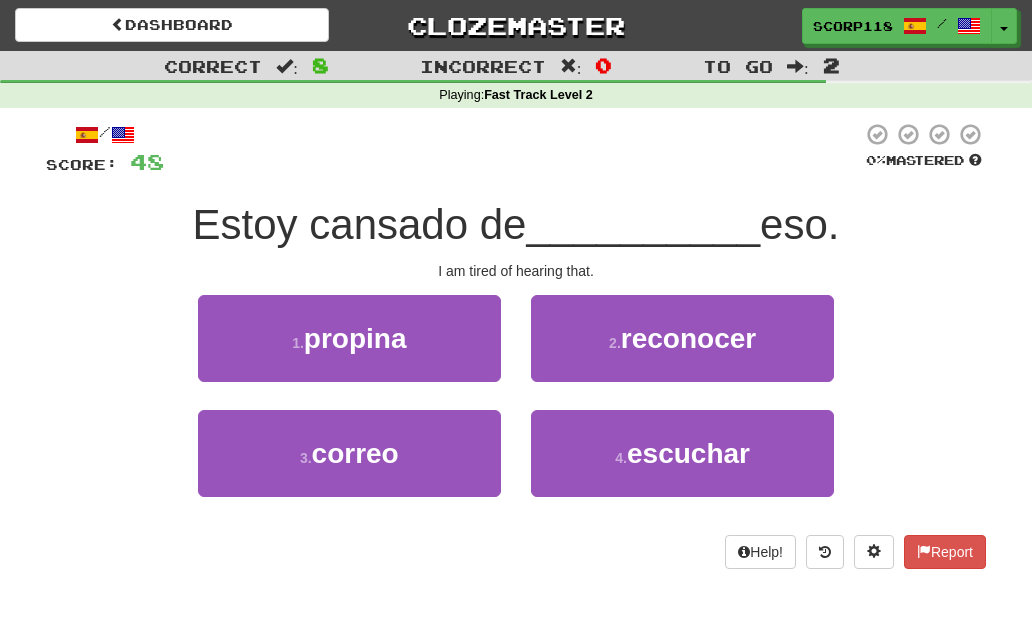 click on "escuchar" at bounding box center (688, 453) 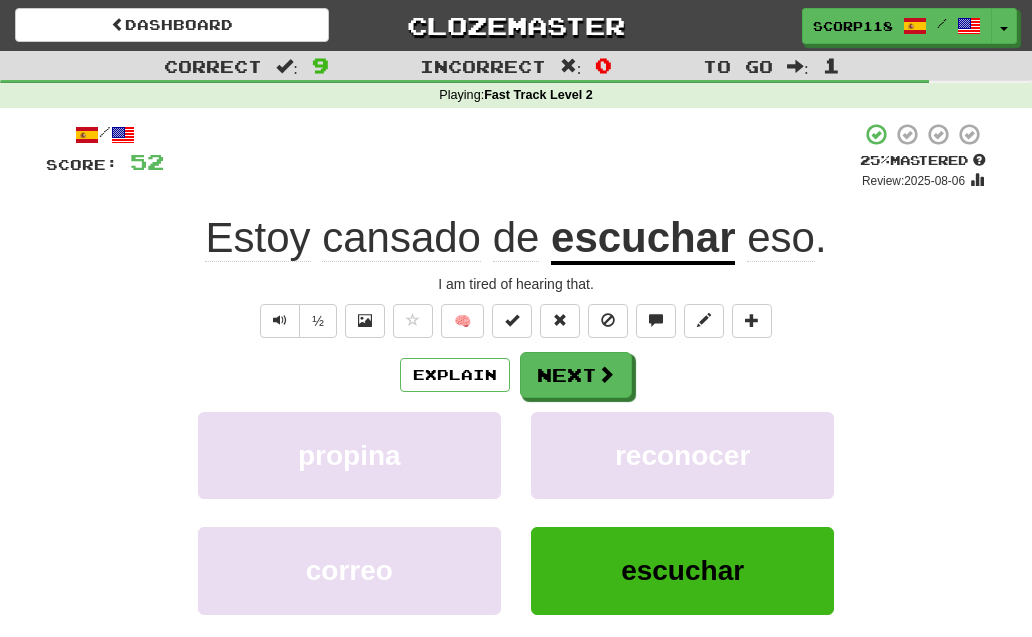 click on "Next" at bounding box center [576, 375] 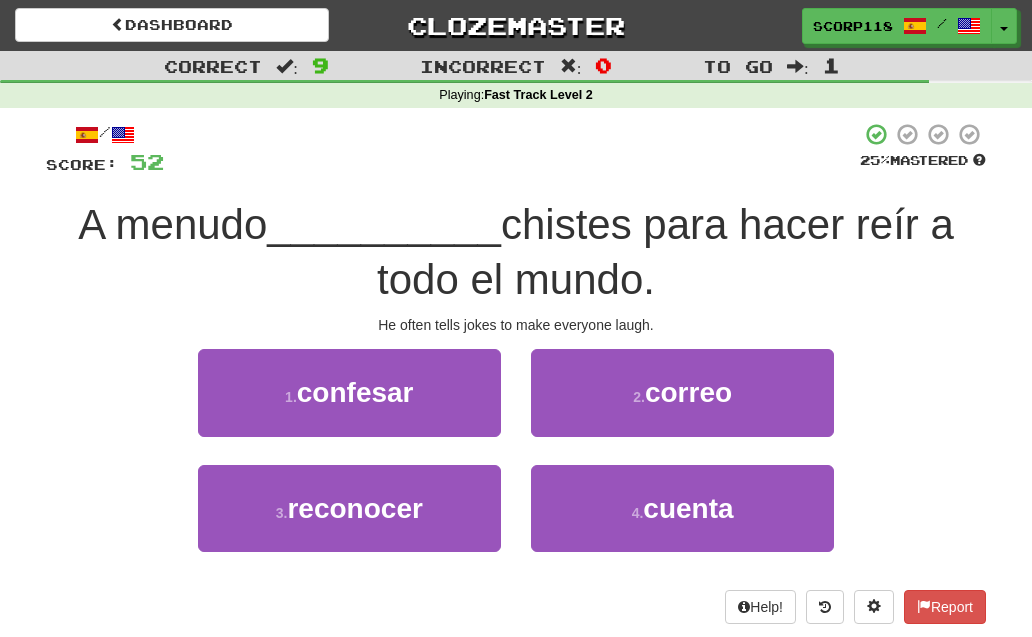 click on "cuenta" at bounding box center (688, 508) 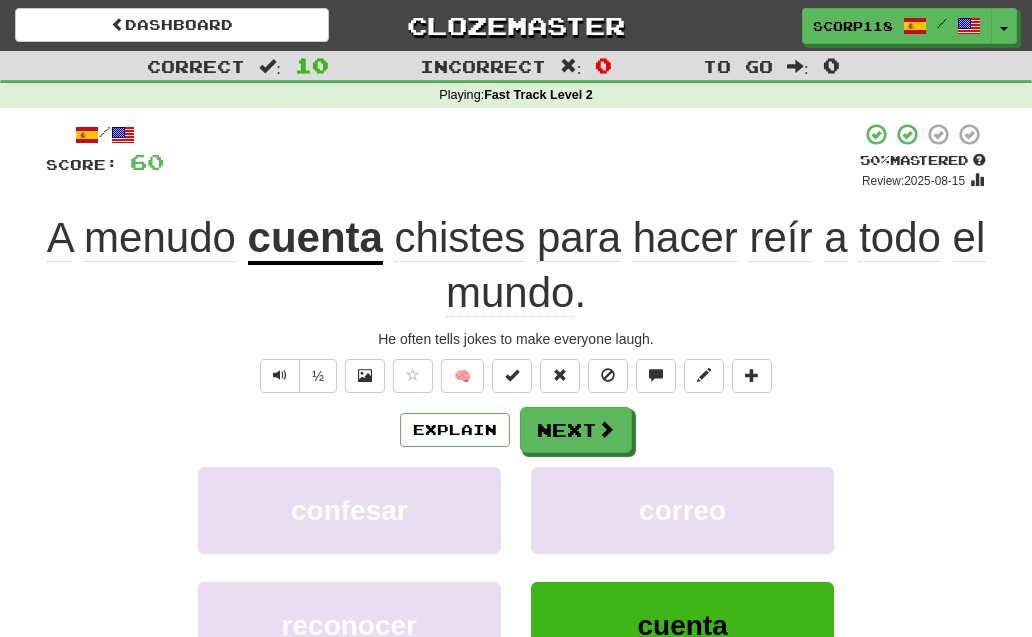 click at bounding box center [606, 429] 